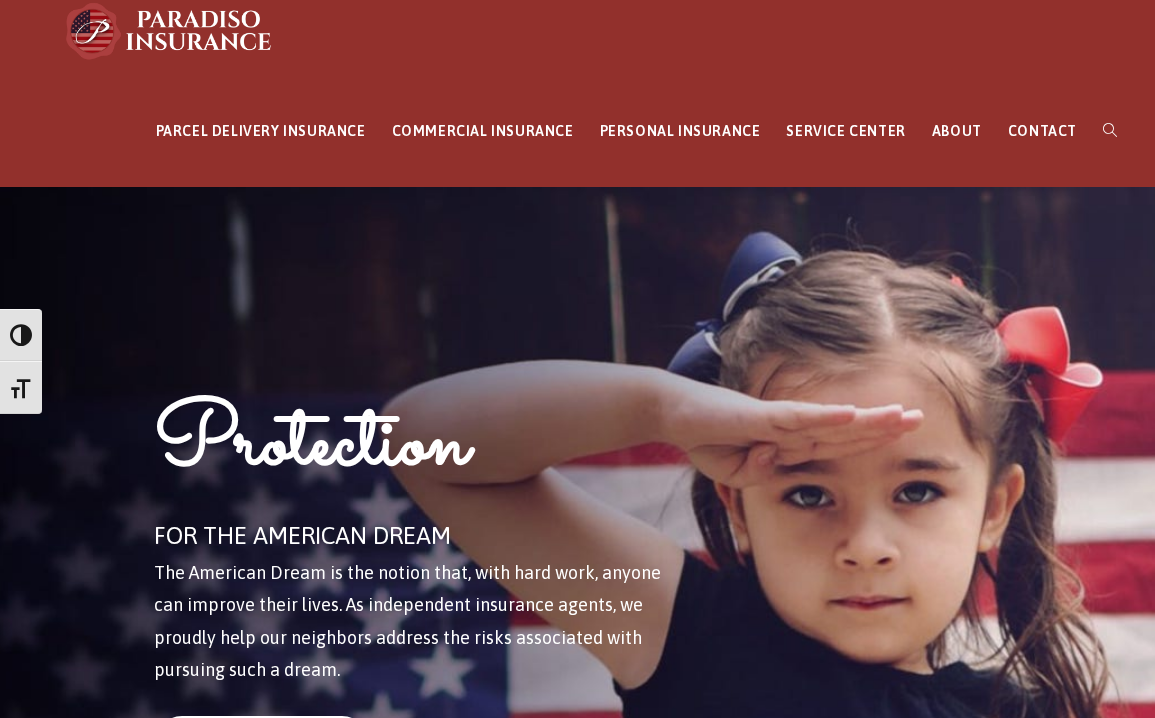 scroll, scrollTop: 104, scrollLeft: 0, axis: vertical 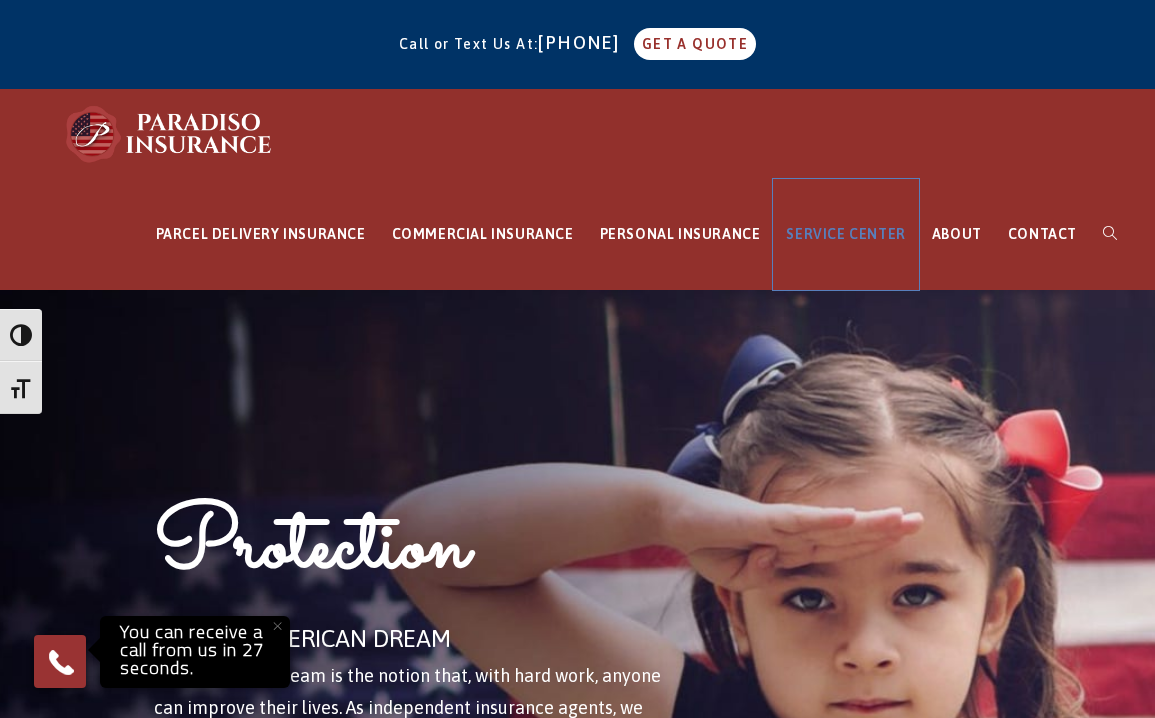 click on "SERVICE CENTER" at bounding box center (845, 234) 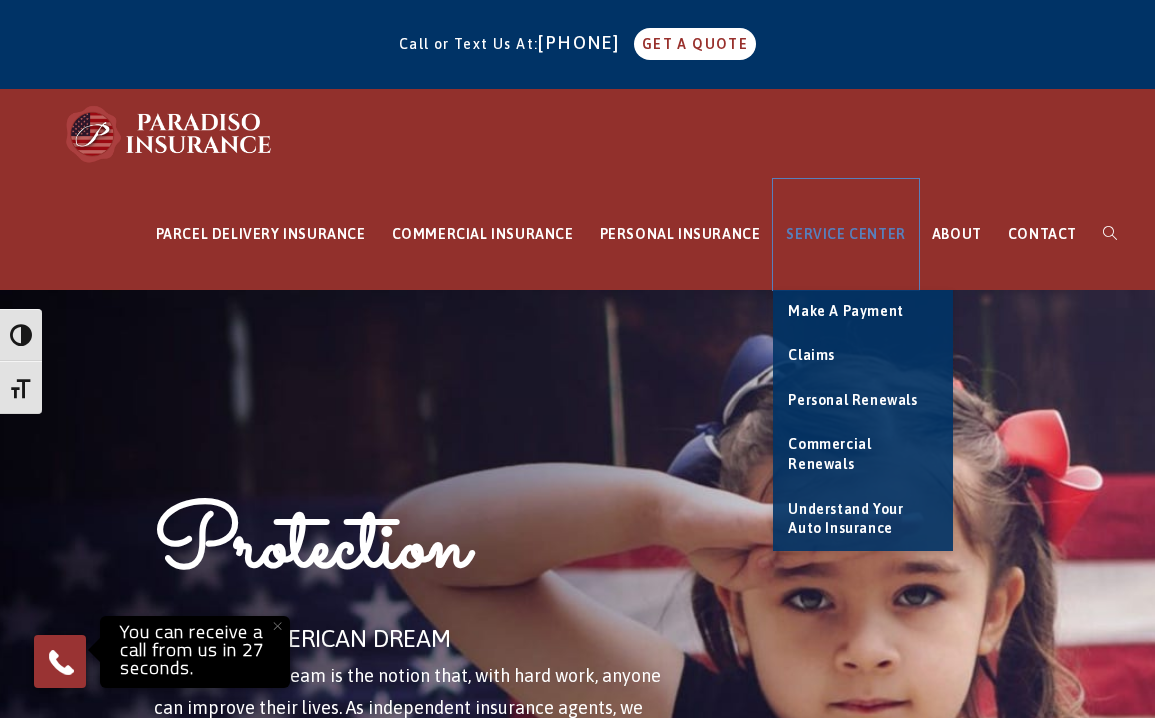 scroll, scrollTop: 0, scrollLeft: 0, axis: both 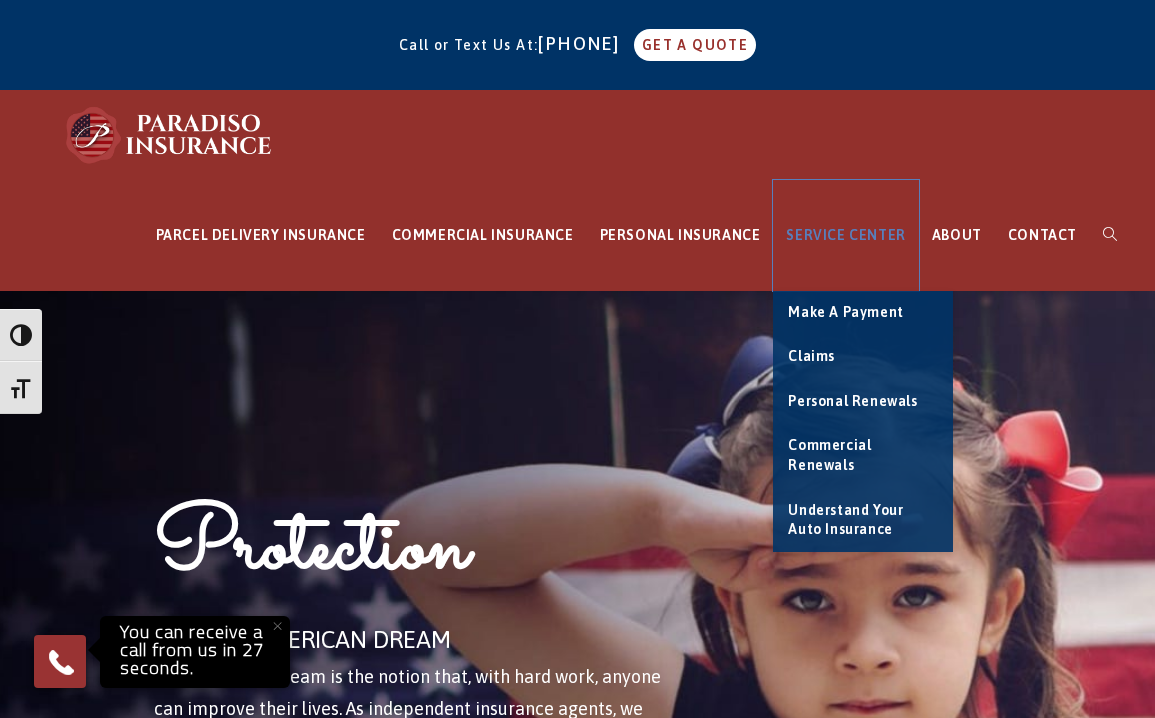 click on "SERVICE CENTER" at bounding box center [845, 235] 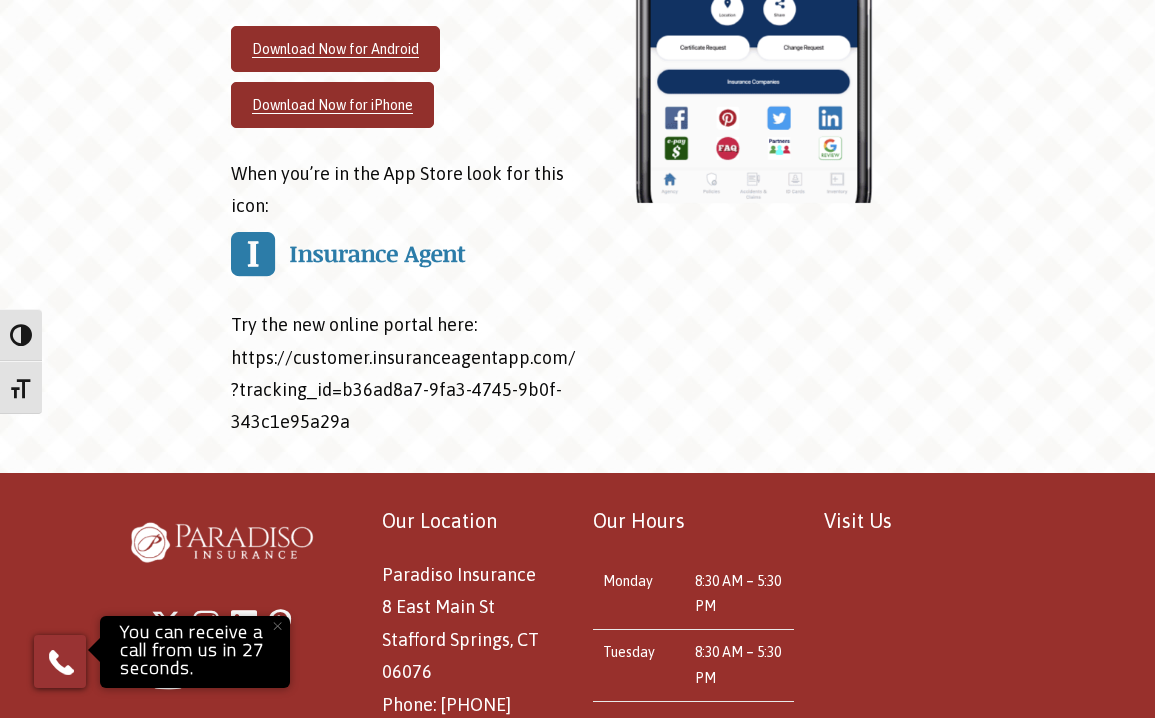 scroll, scrollTop: 7368, scrollLeft: 0, axis: vertical 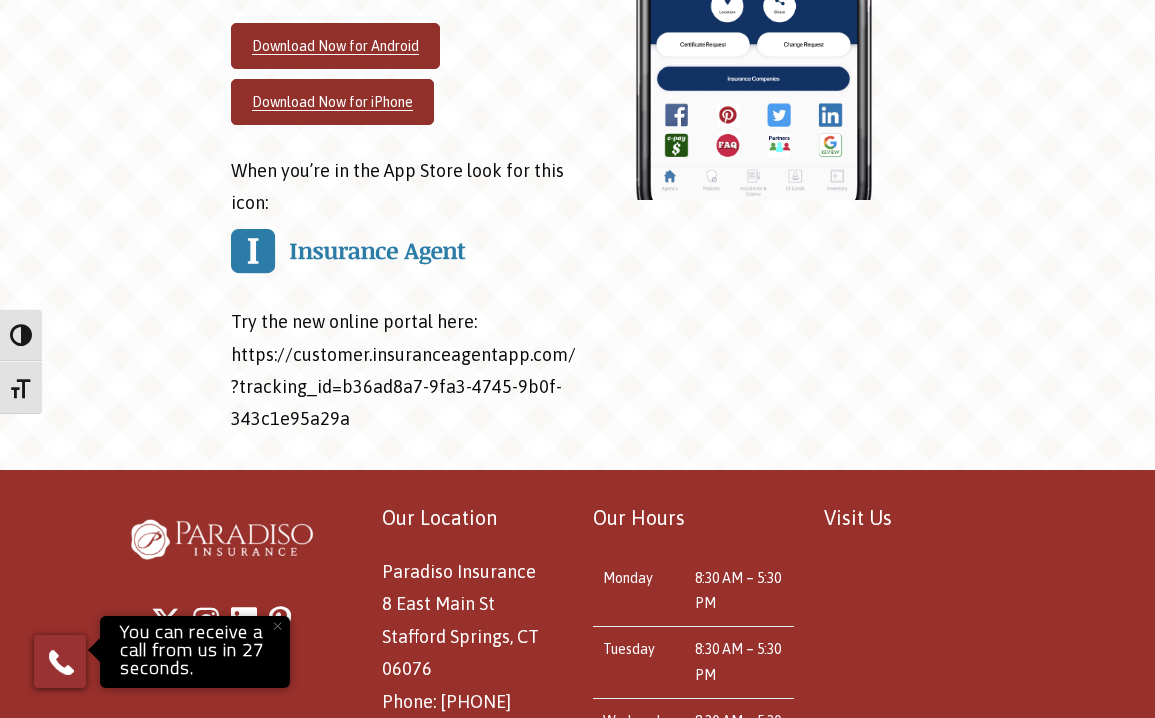 click on "Try the new online portal here: https://customer.insuranceagentapp.com/?tracking_id=b36ad8a7-9fa3-4745-9b0f-343c1e95a29a" at bounding box center [404, 371] 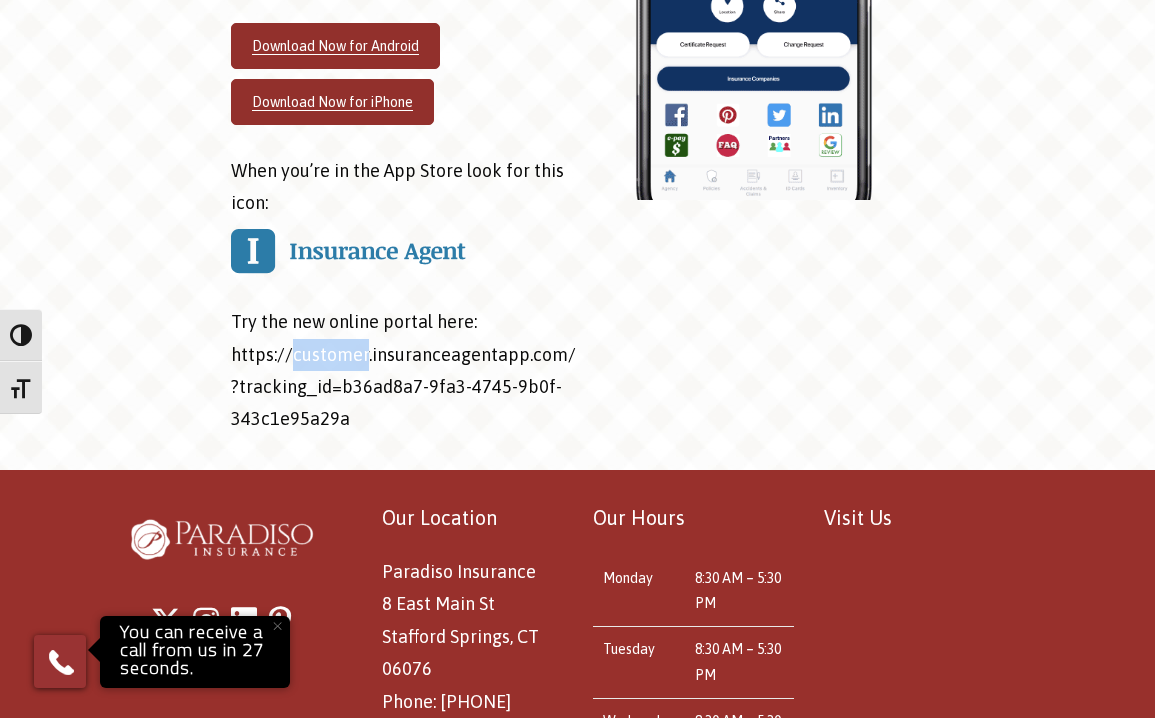 click on "Try the new online portal here: https://customer.insuranceagentapp.com/?tracking_id=b36ad8a7-9fa3-4745-9b0f-343c1e95a29a" at bounding box center (404, 371) 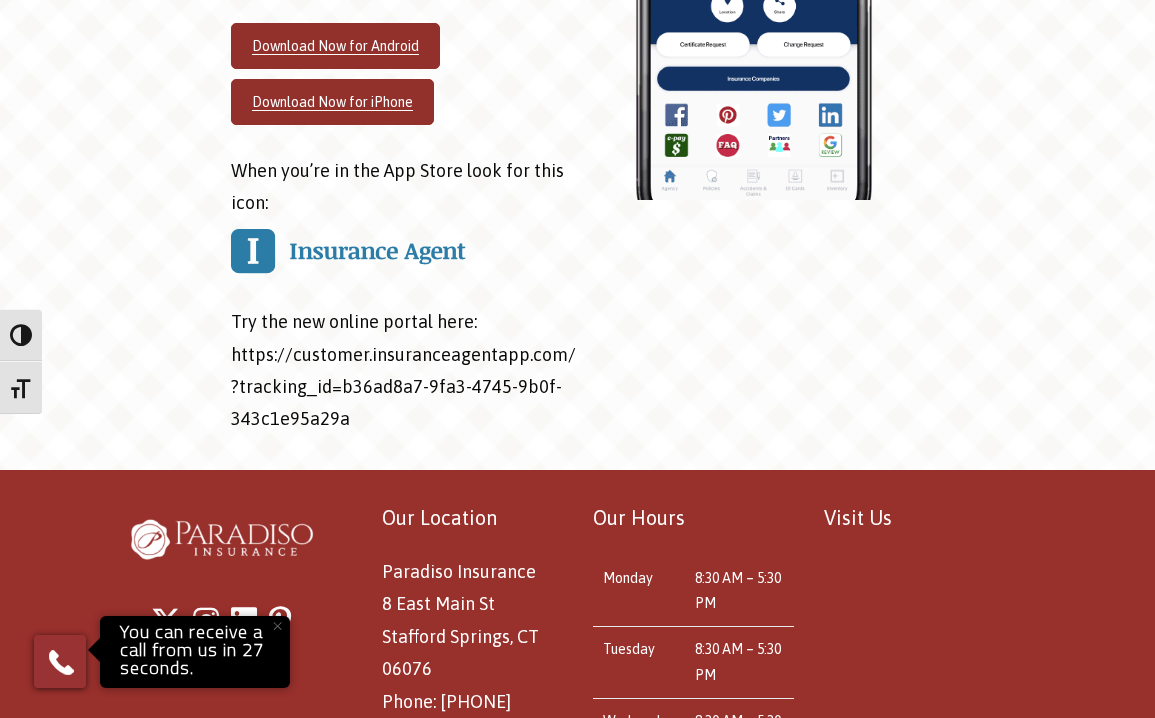 click on "Try the new online portal here: https://customer.insuranceagentapp.com/?tracking_id=b36ad8a7-9fa3-4745-9b0f-343c1e95a29a" at bounding box center [404, 371] 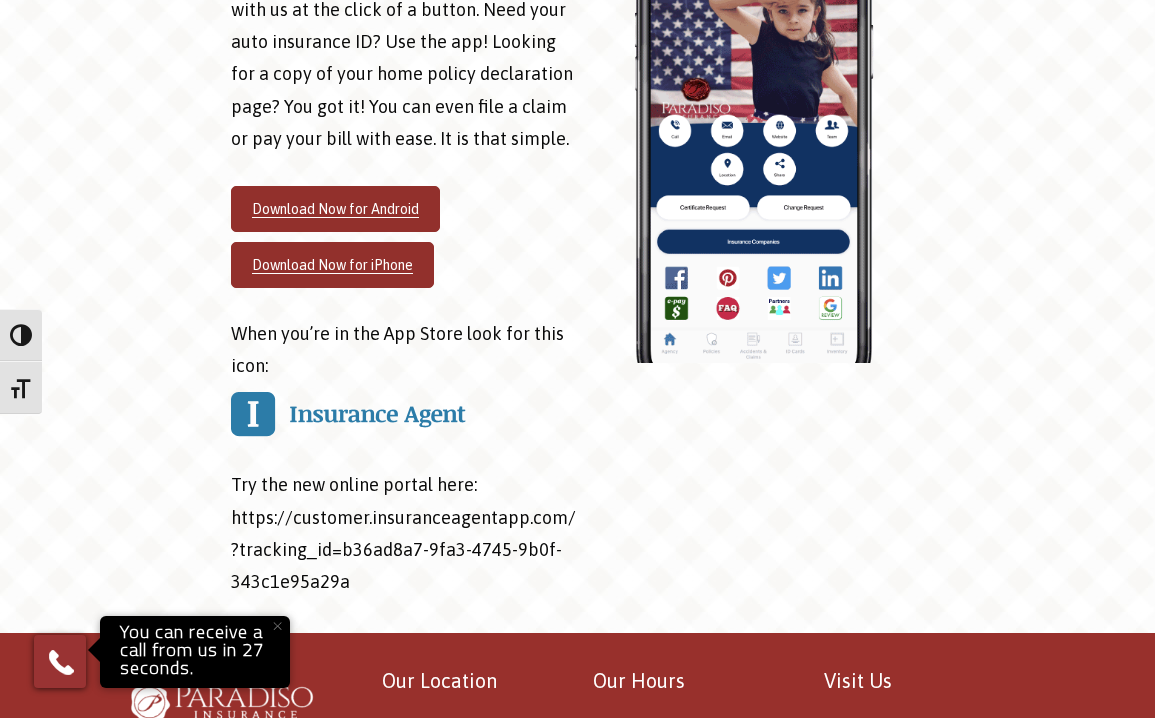scroll, scrollTop: 7209, scrollLeft: 0, axis: vertical 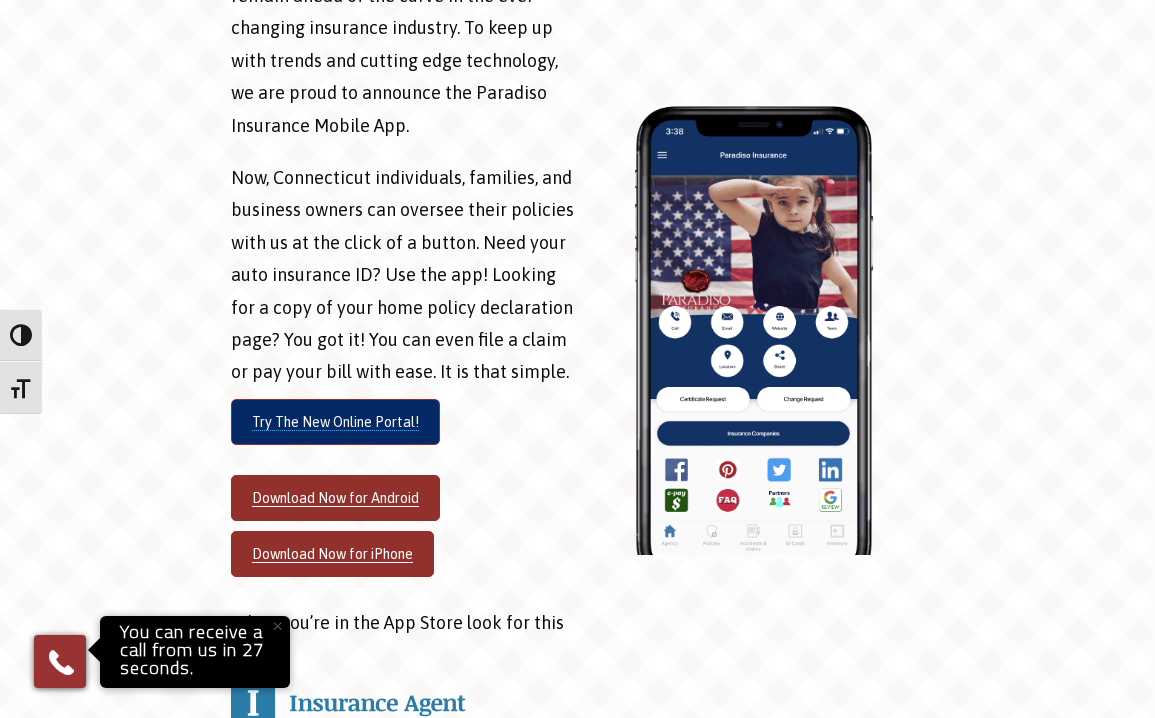 click on "Try The New Online Portal!" at bounding box center (335, 422) 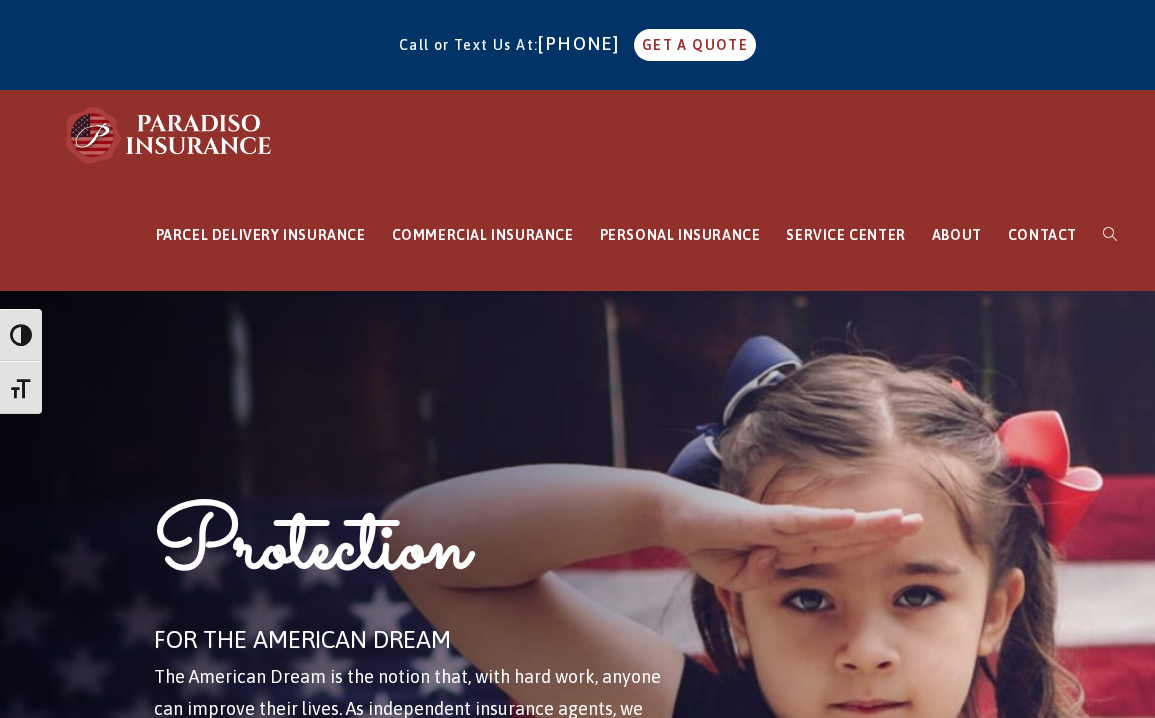 scroll, scrollTop: 7071, scrollLeft: 0, axis: vertical 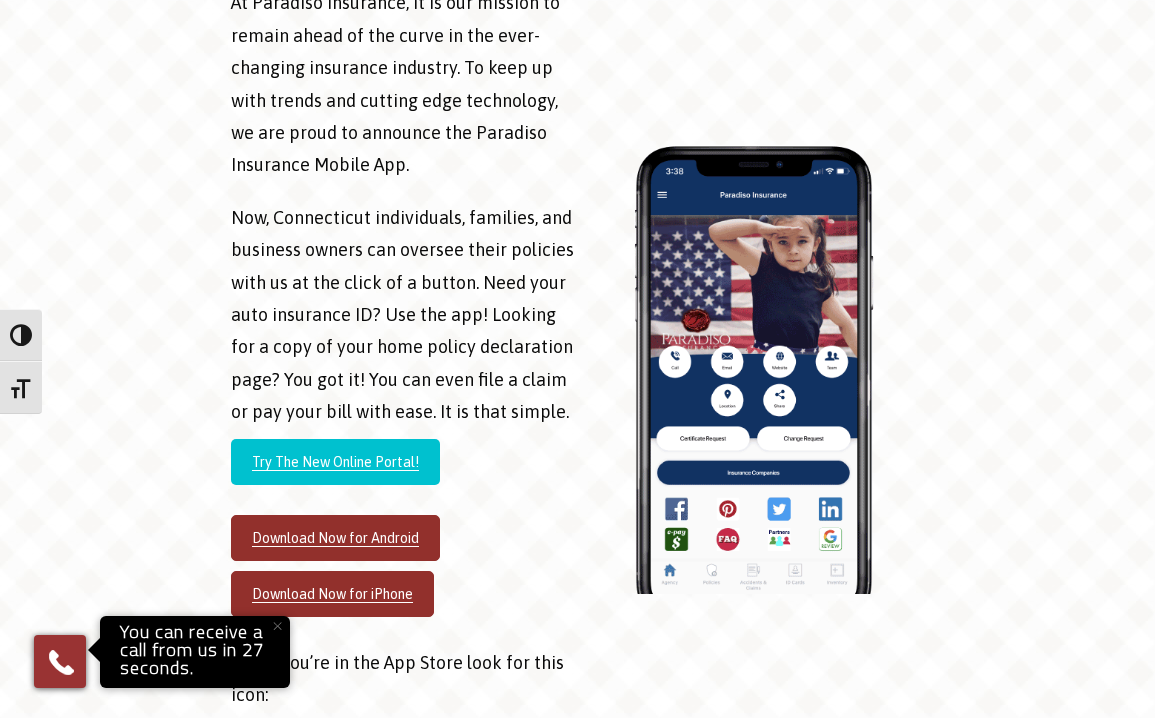 click at bounding box center (751, 358) 